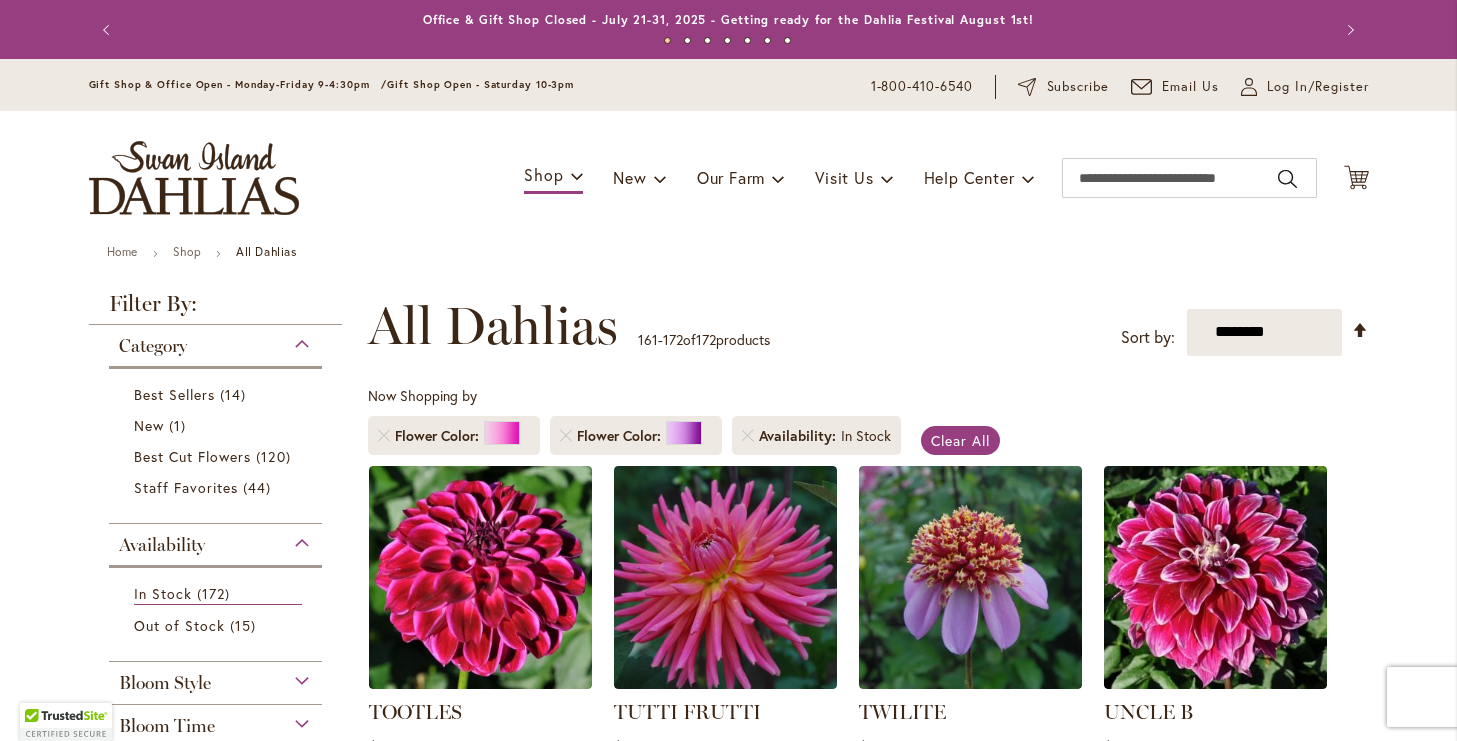 scroll, scrollTop: 0, scrollLeft: 0, axis: both 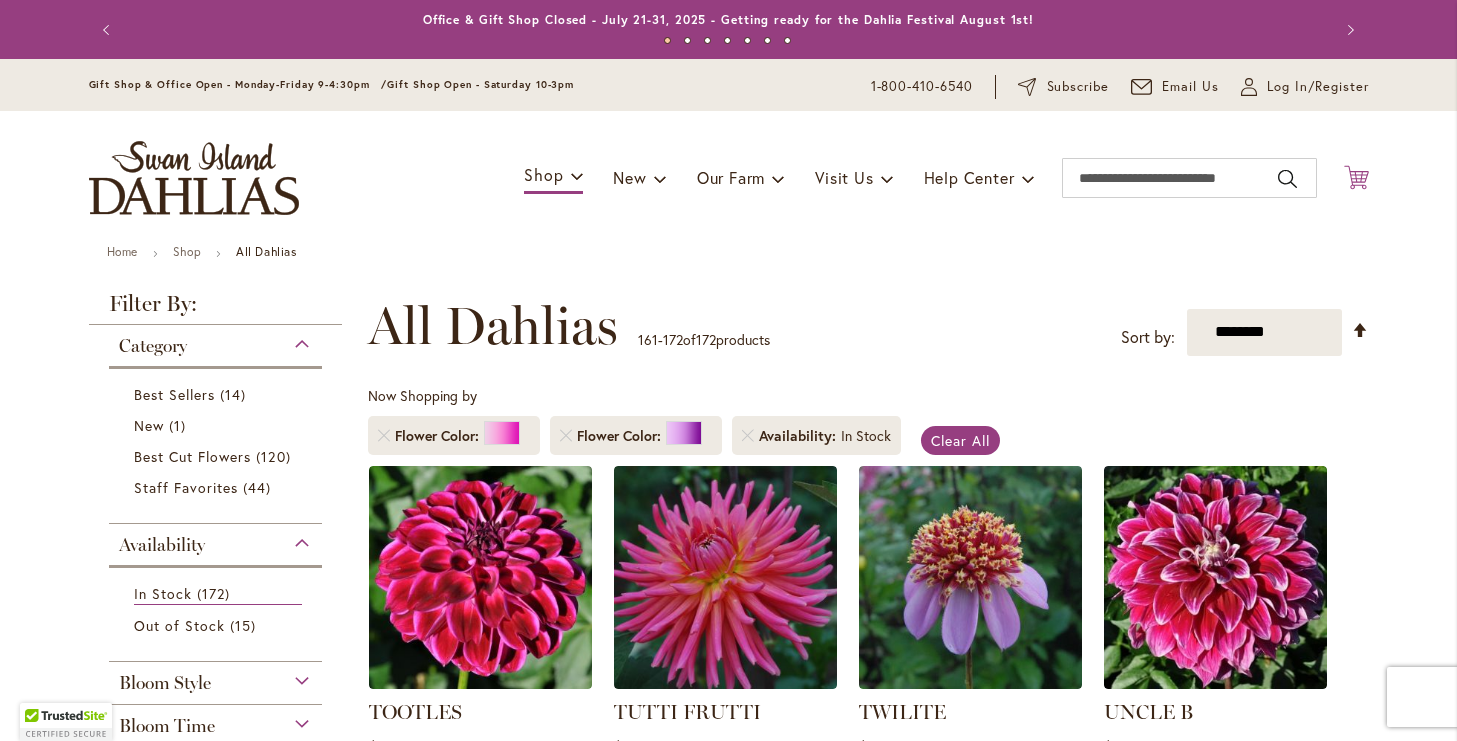type on "**********" 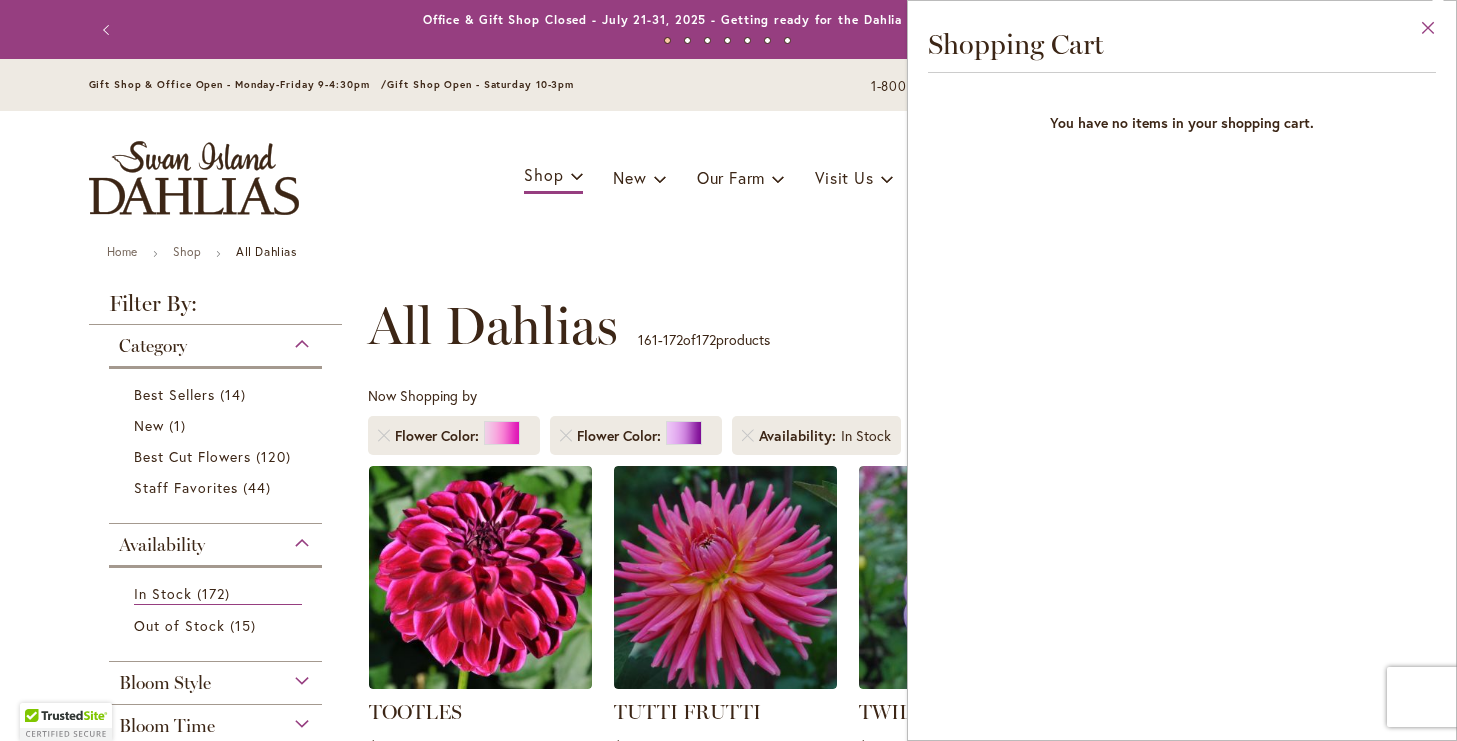 click on "Close" at bounding box center (1428, 32) 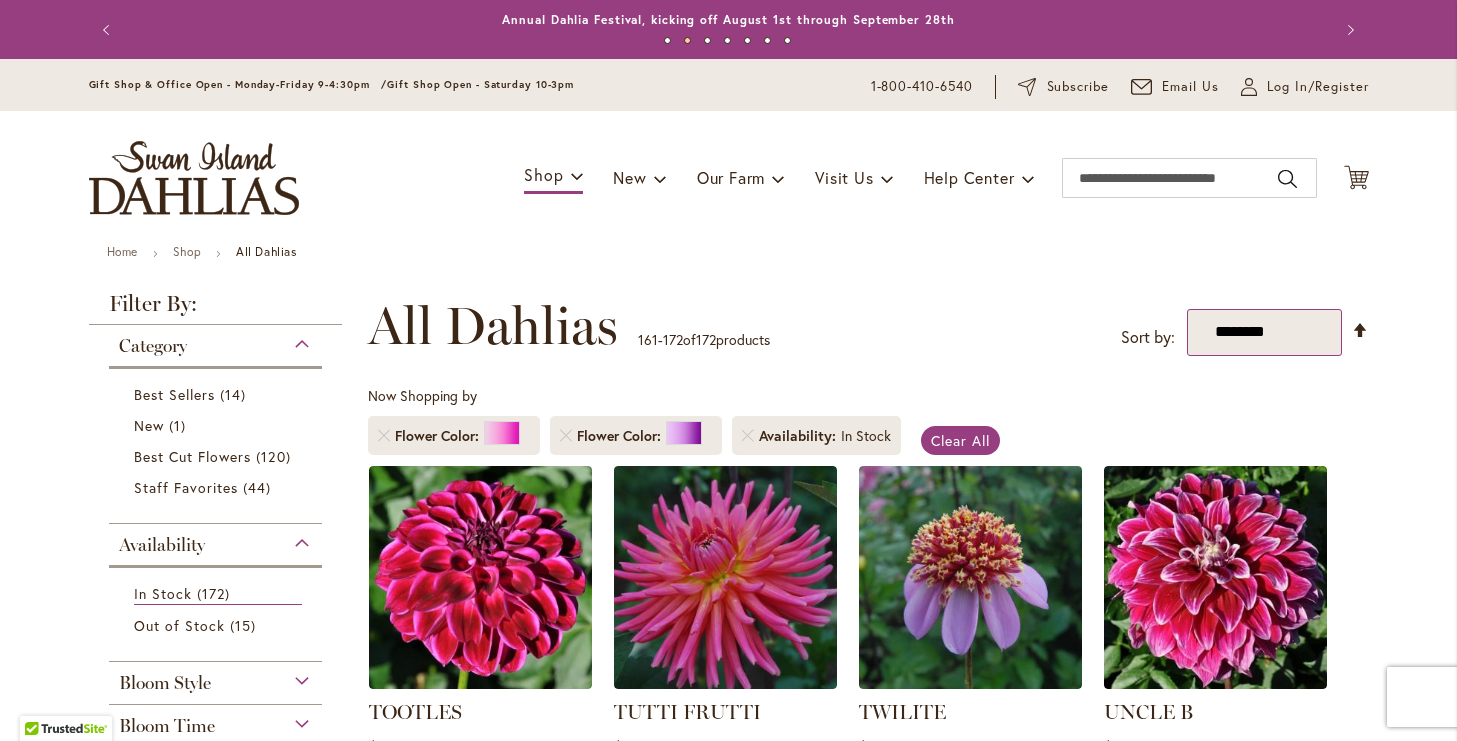 click on "**********" at bounding box center [1264, 332] 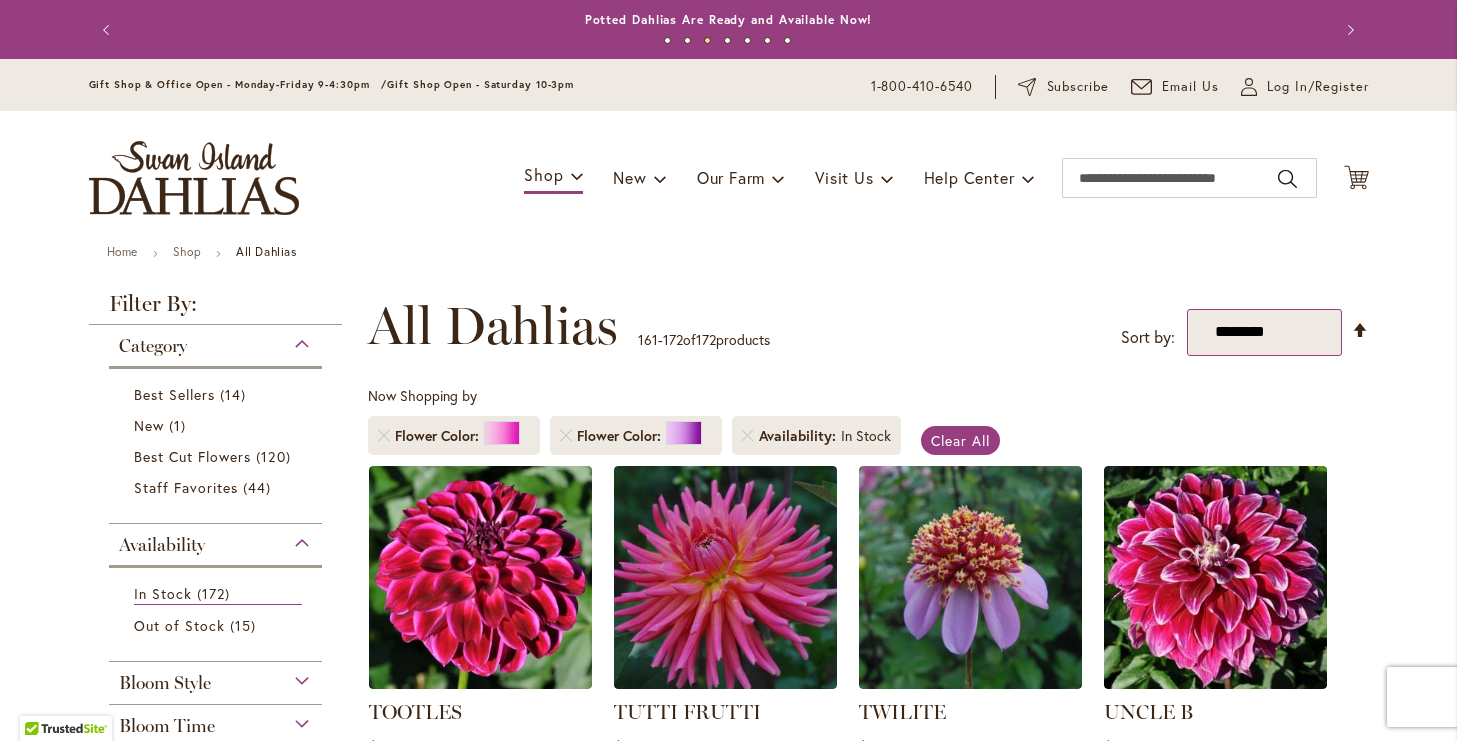 select on "**********" 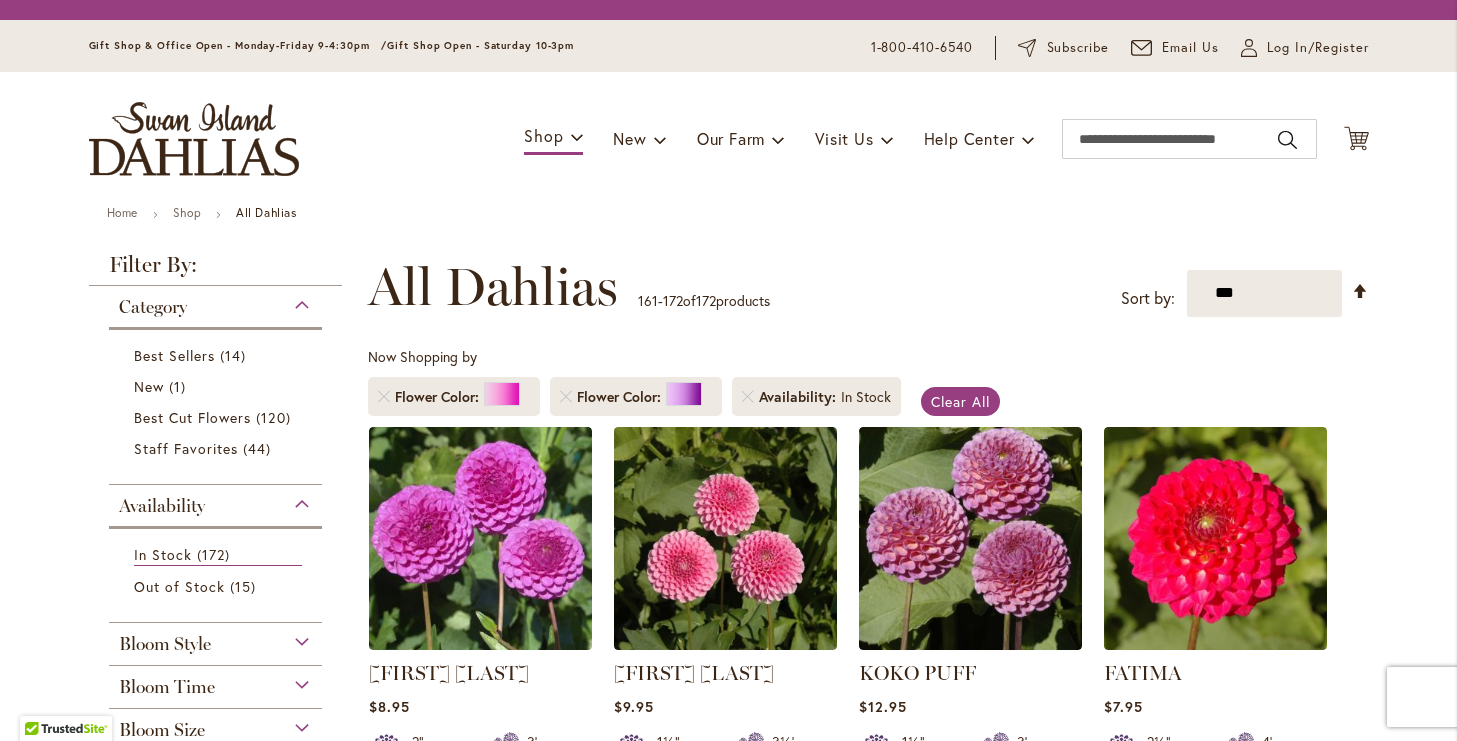 scroll, scrollTop: 0, scrollLeft: 0, axis: both 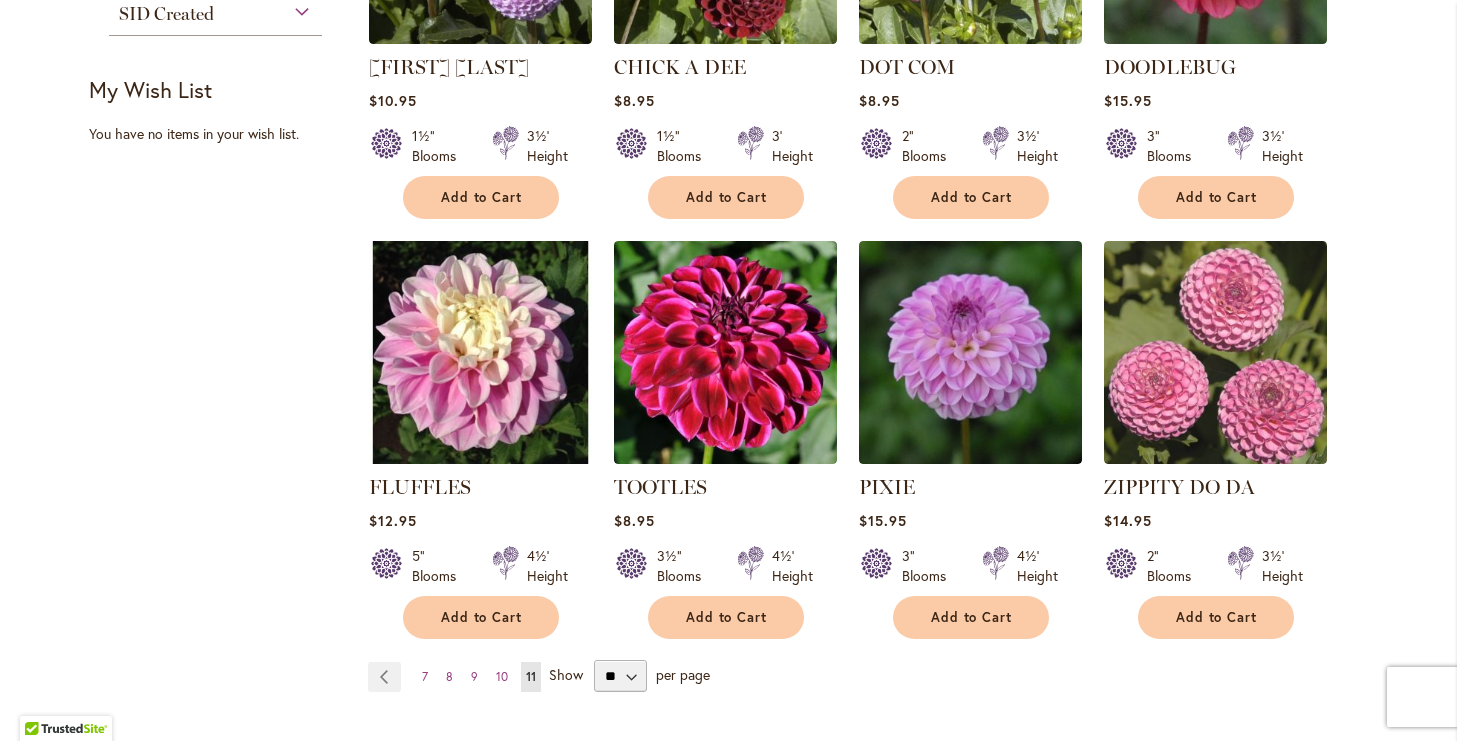 type on "**********" 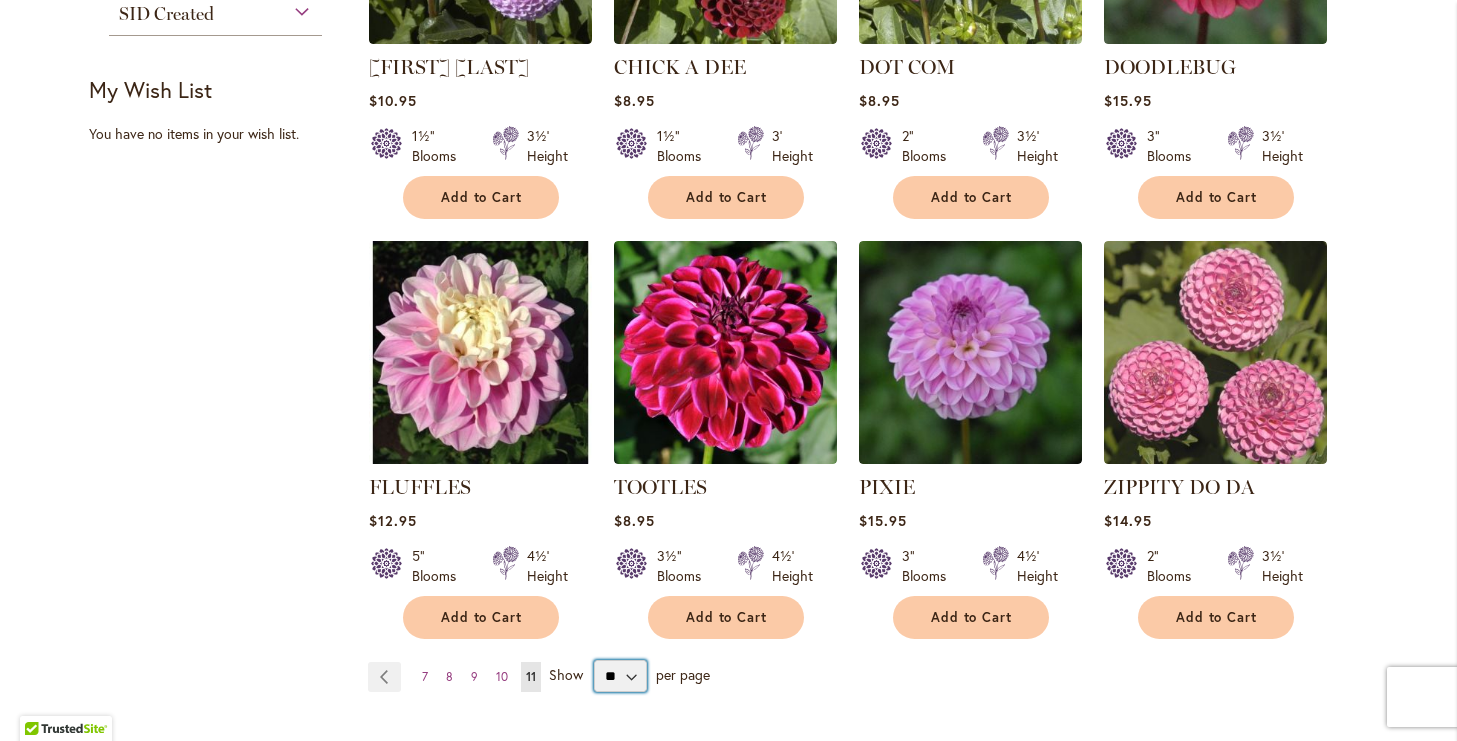 click on "**
**
**
**" at bounding box center (620, 676) 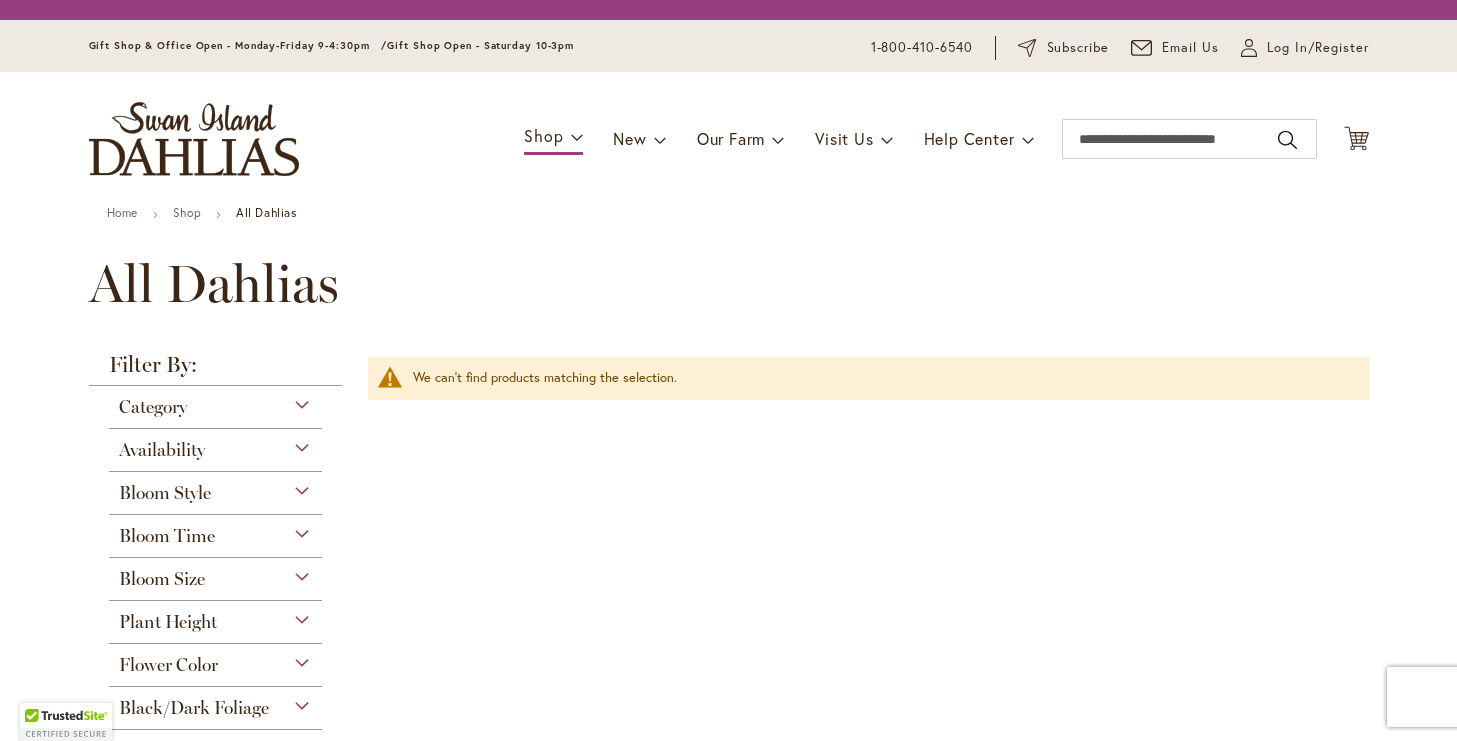 scroll, scrollTop: 0, scrollLeft: 0, axis: both 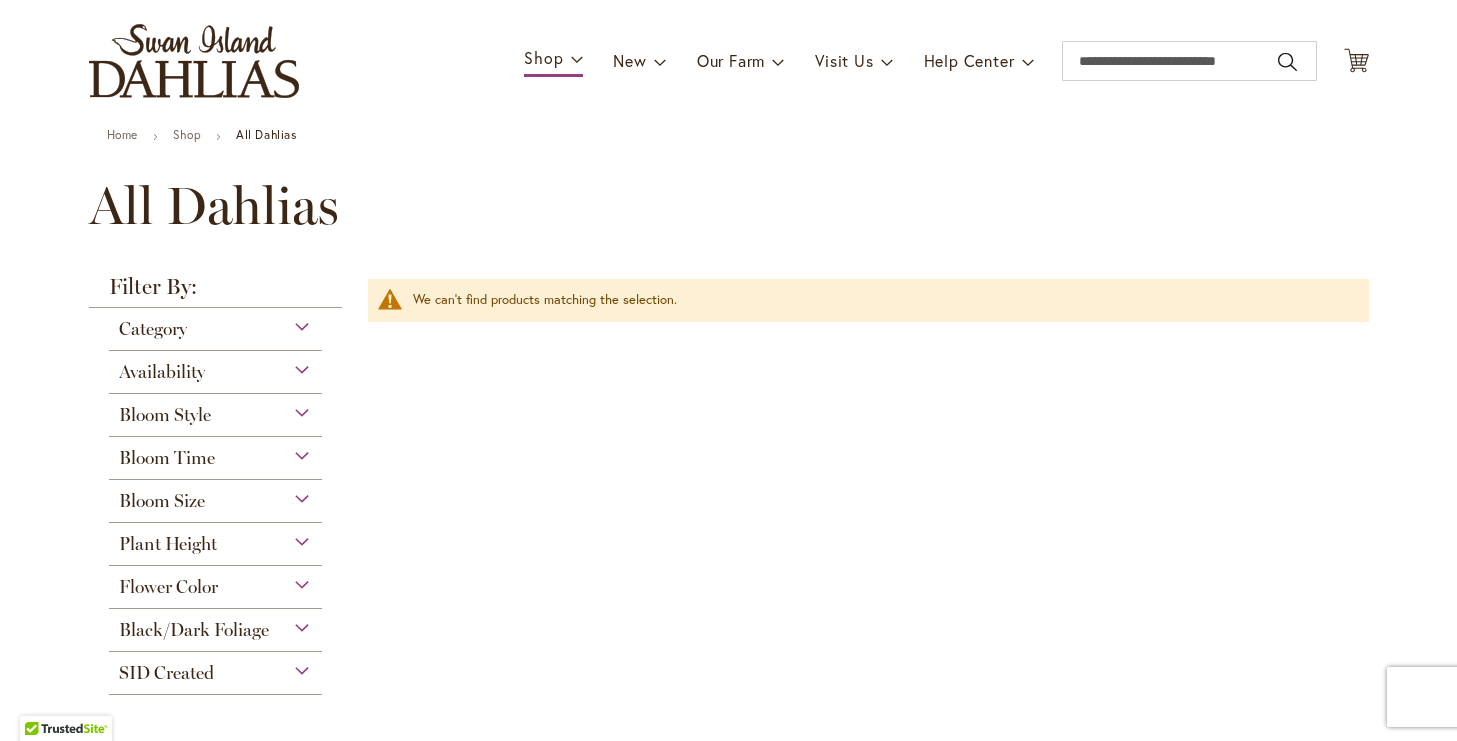 click on "Flower Color" at bounding box center (168, 587) 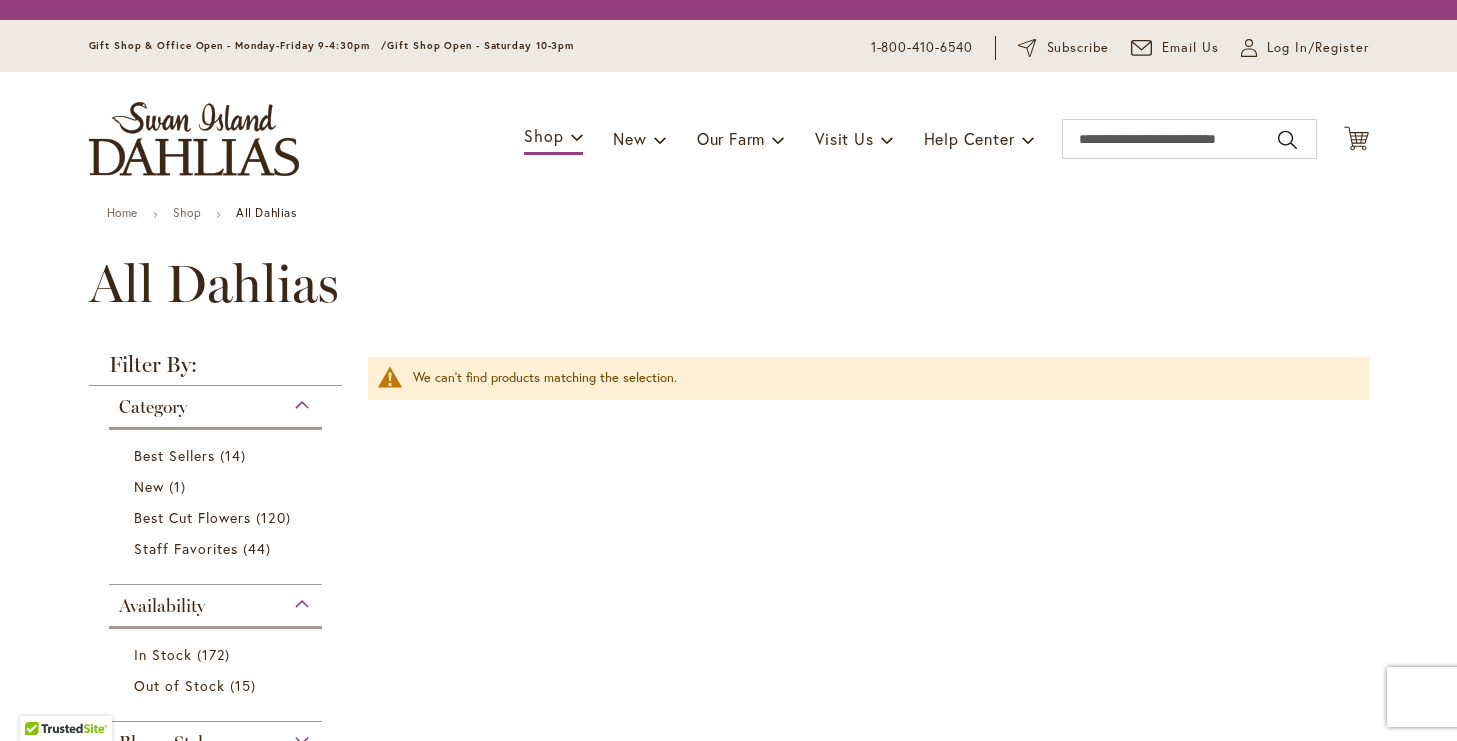 scroll, scrollTop: 0, scrollLeft: 0, axis: both 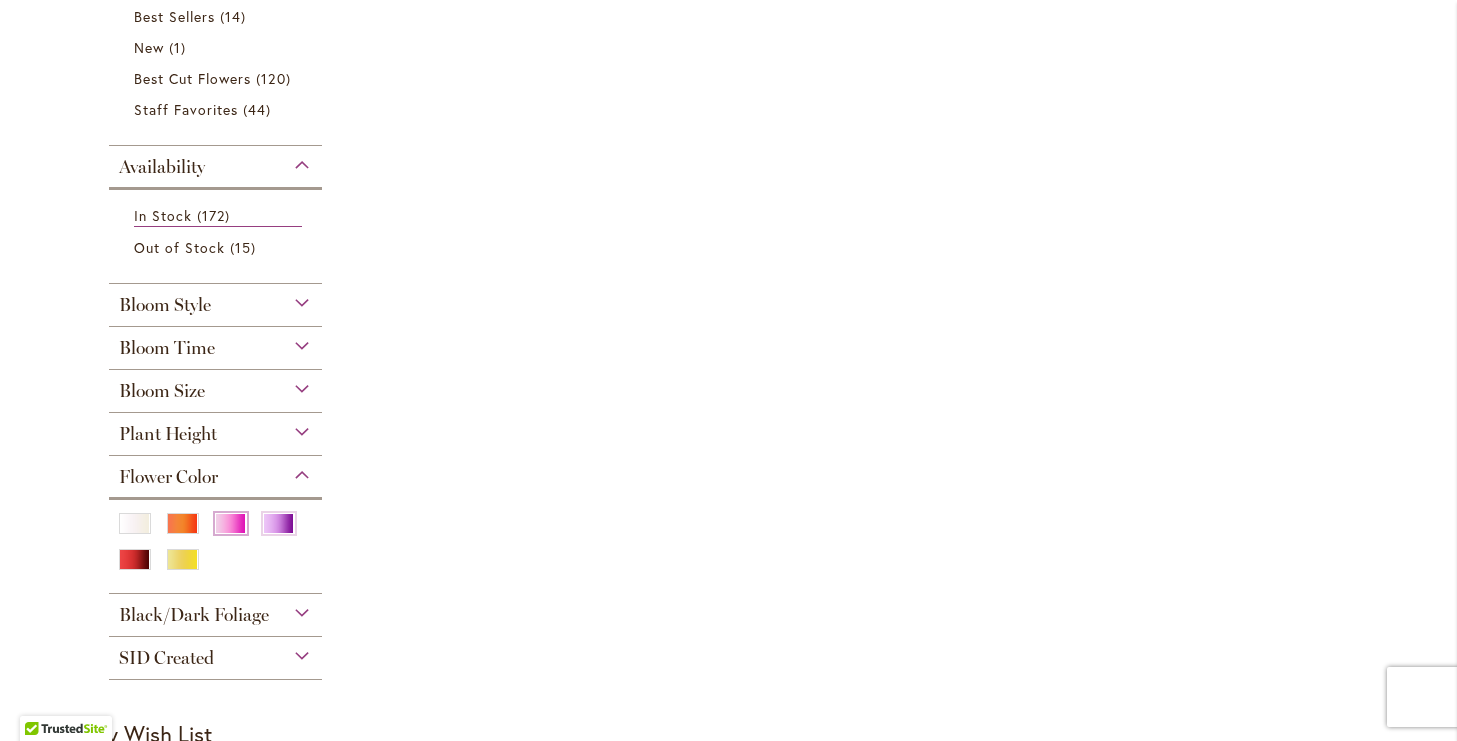 type on "**********" 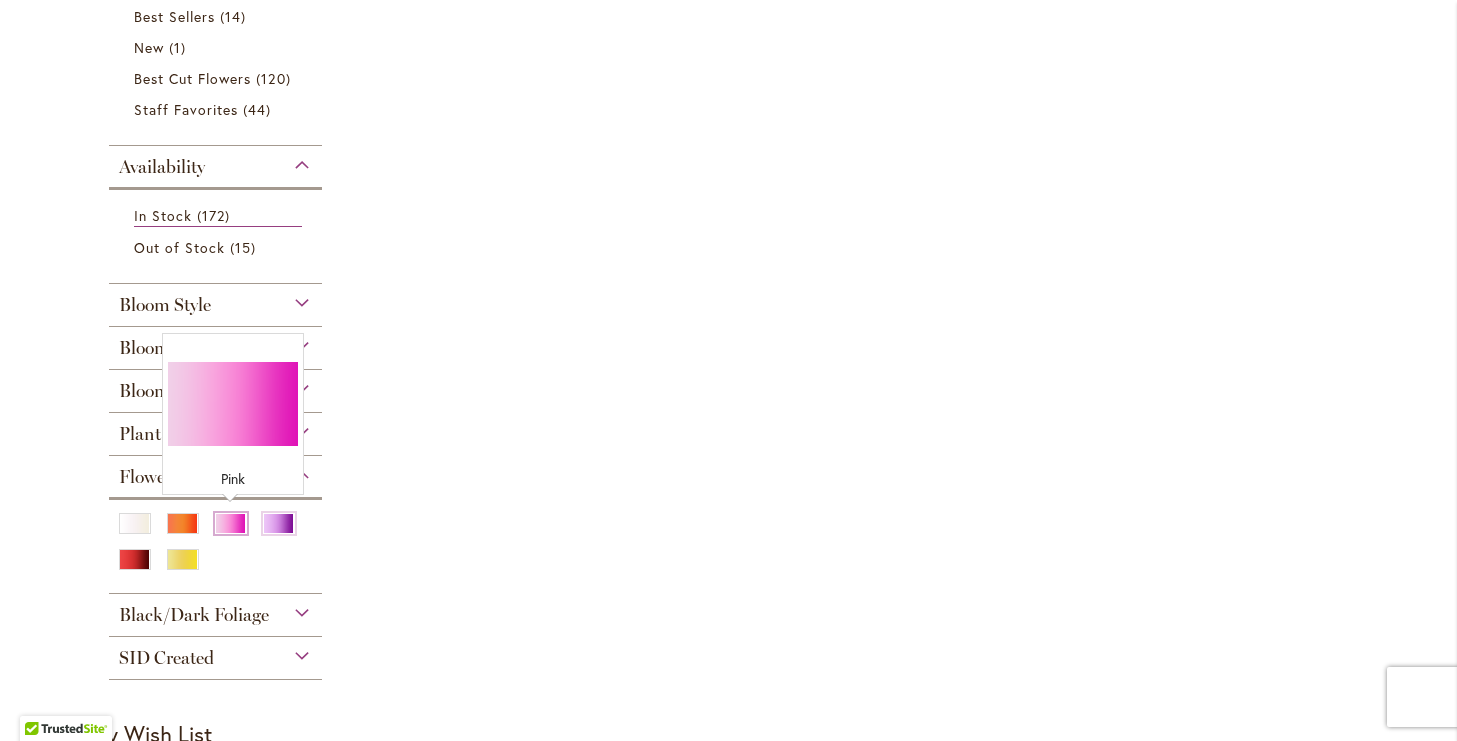 click at bounding box center [231, 523] 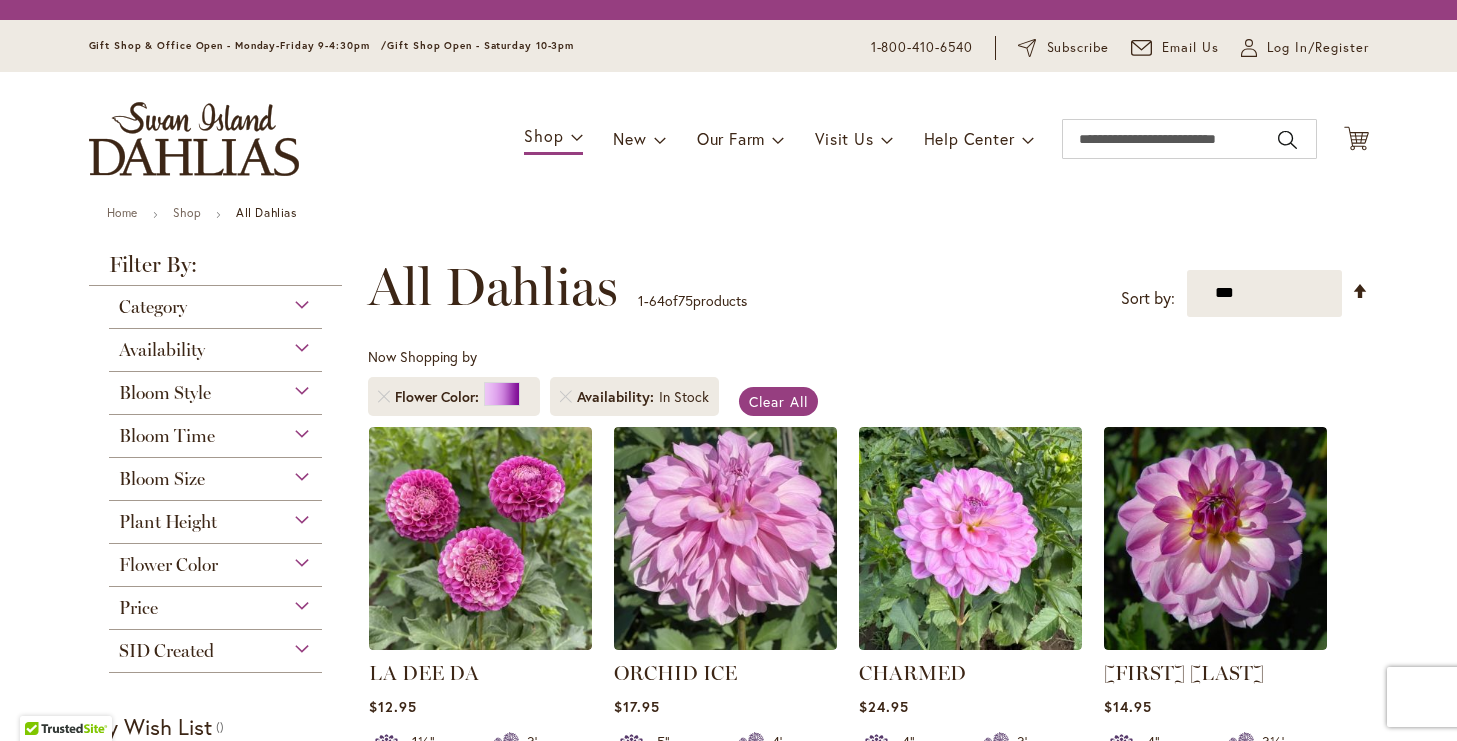 scroll, scrollTop: 0, scrollLeft: 0, axis: both 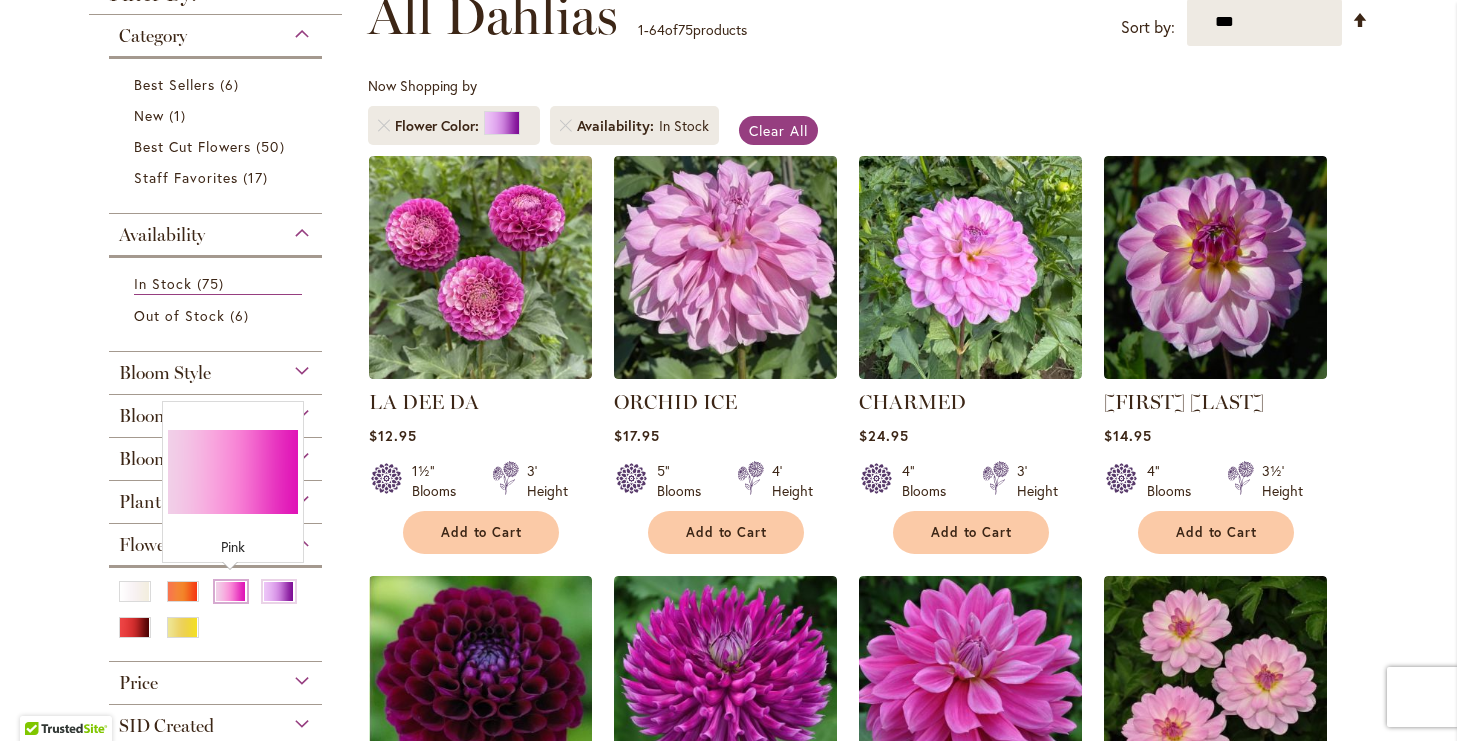 type on "**********" 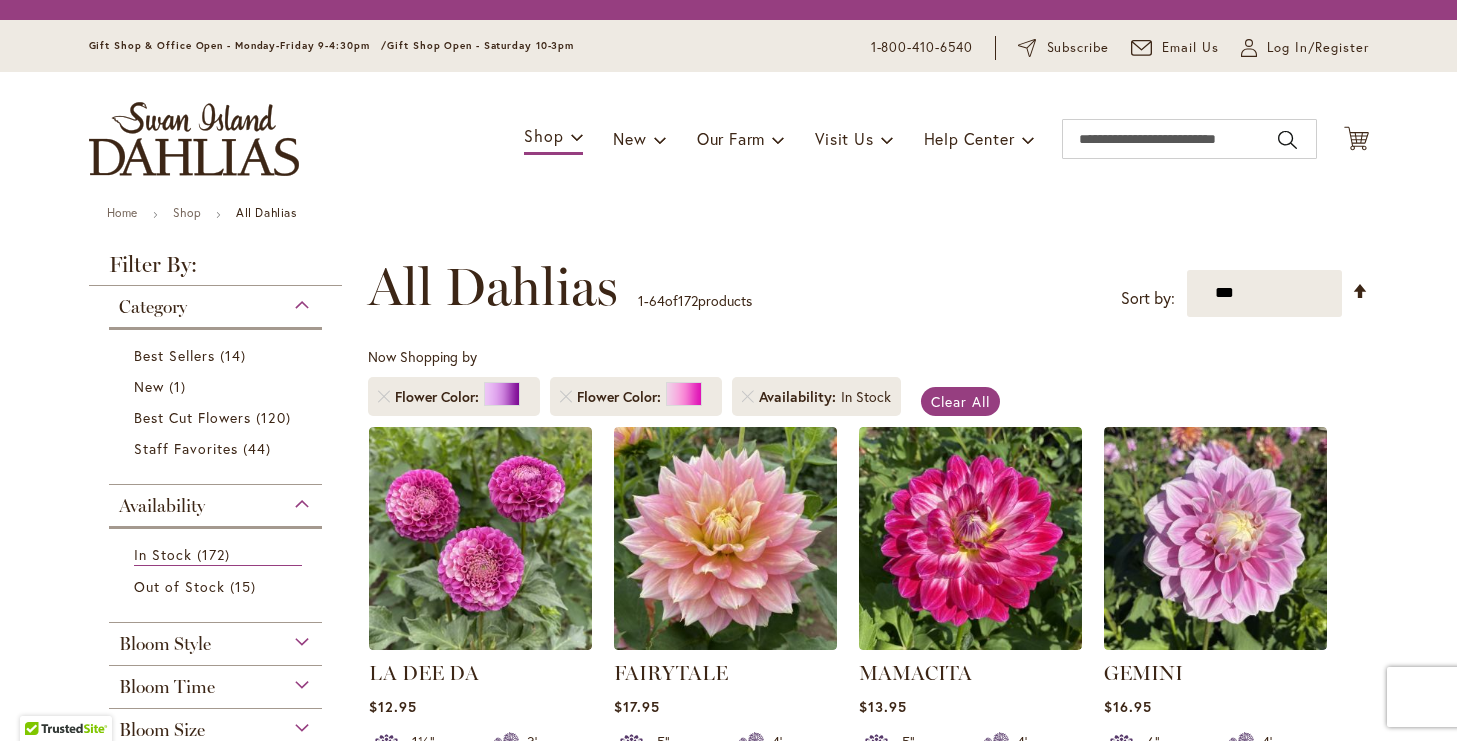 scroll, scrollTop: 0, scrollLeft: 0, axis: both 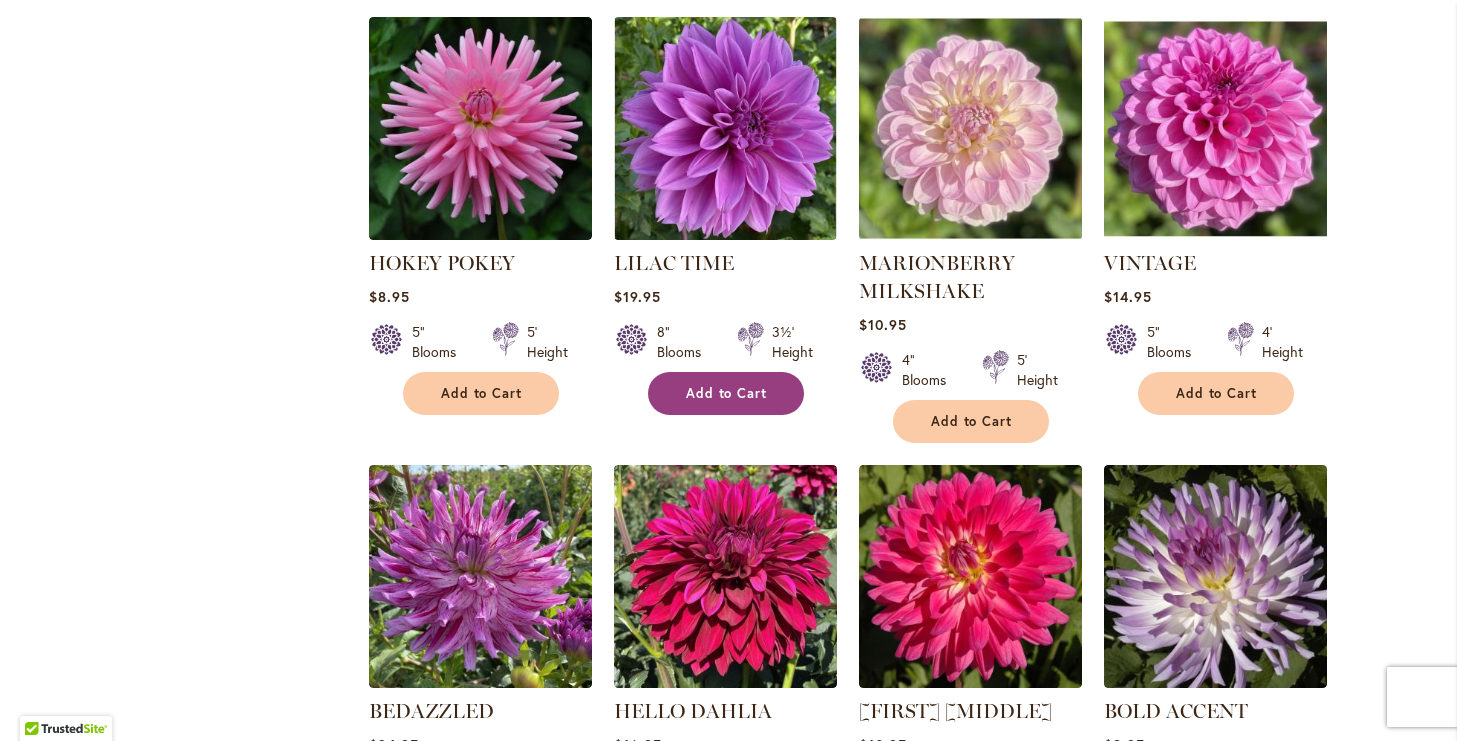 type on "**********" 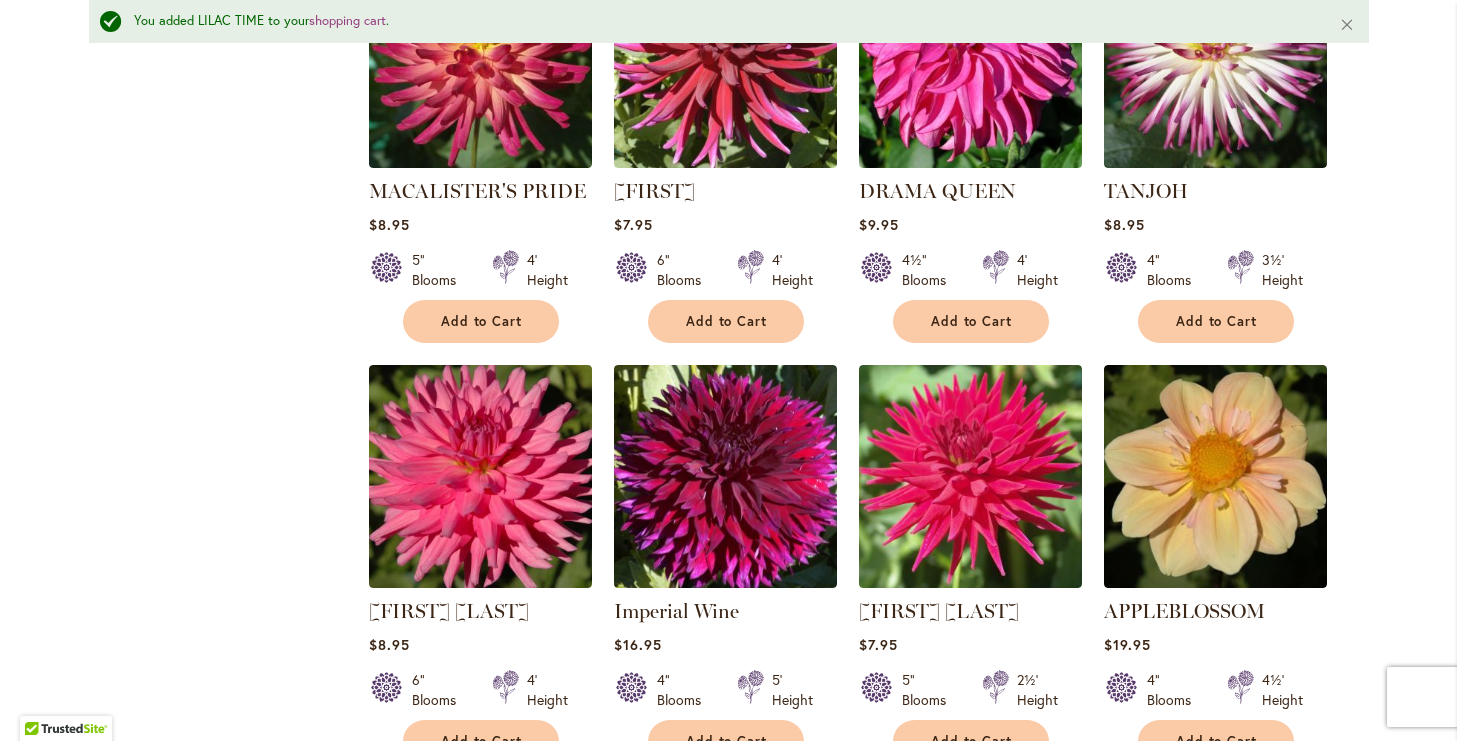 scroll, scrollTop: 6579, scrollLeft: 0, axis: vertical 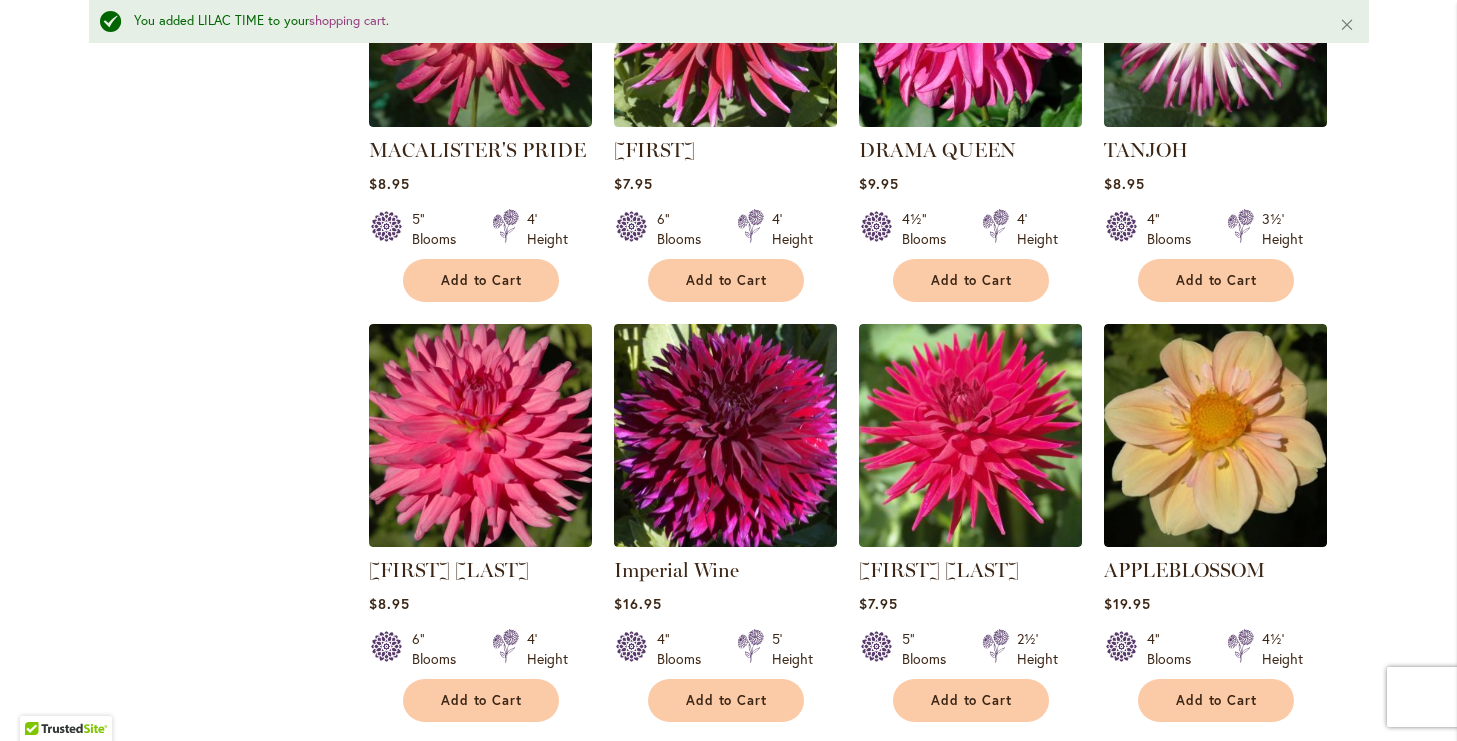 click on "Page
2" at bounding box center (399, 760) 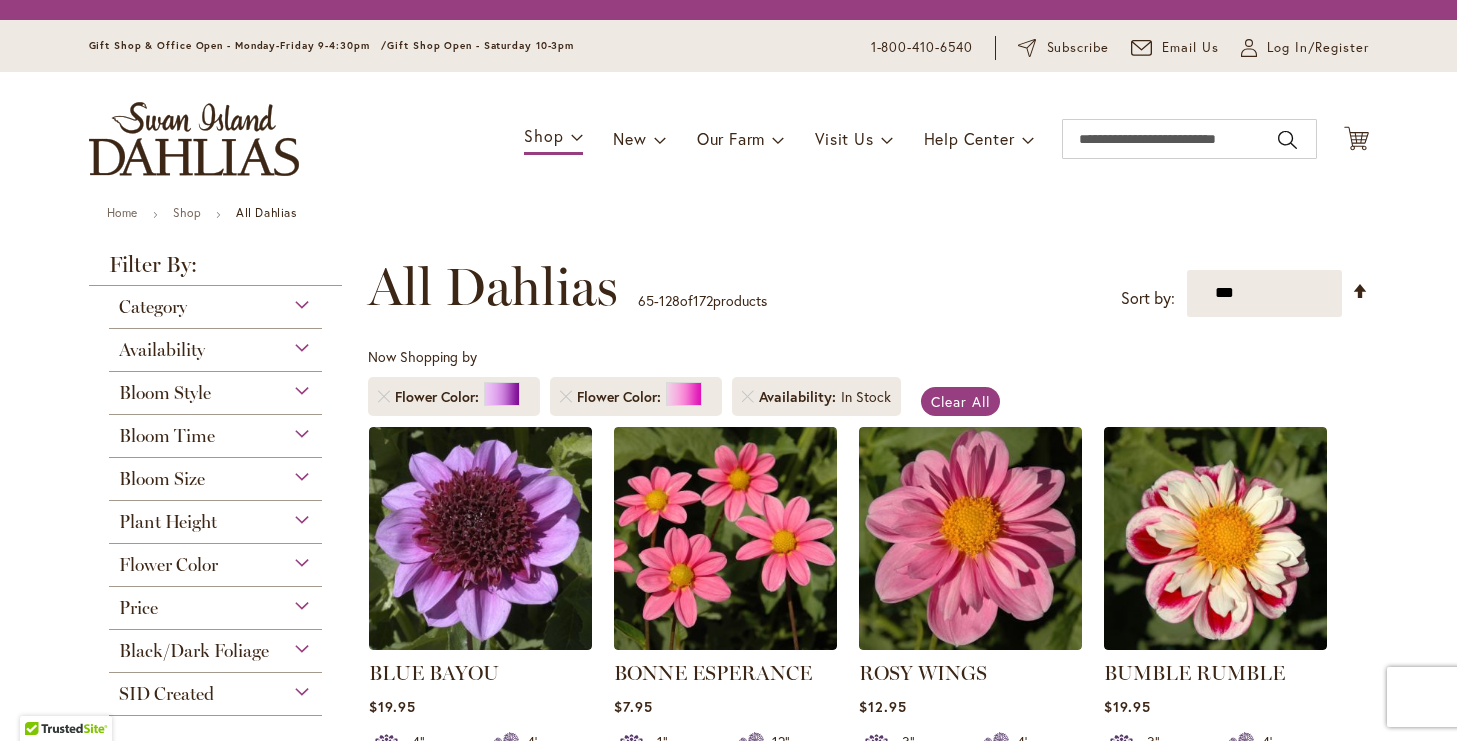 scroll, scrollTop: 0, scrollLeft: 0, axis: both 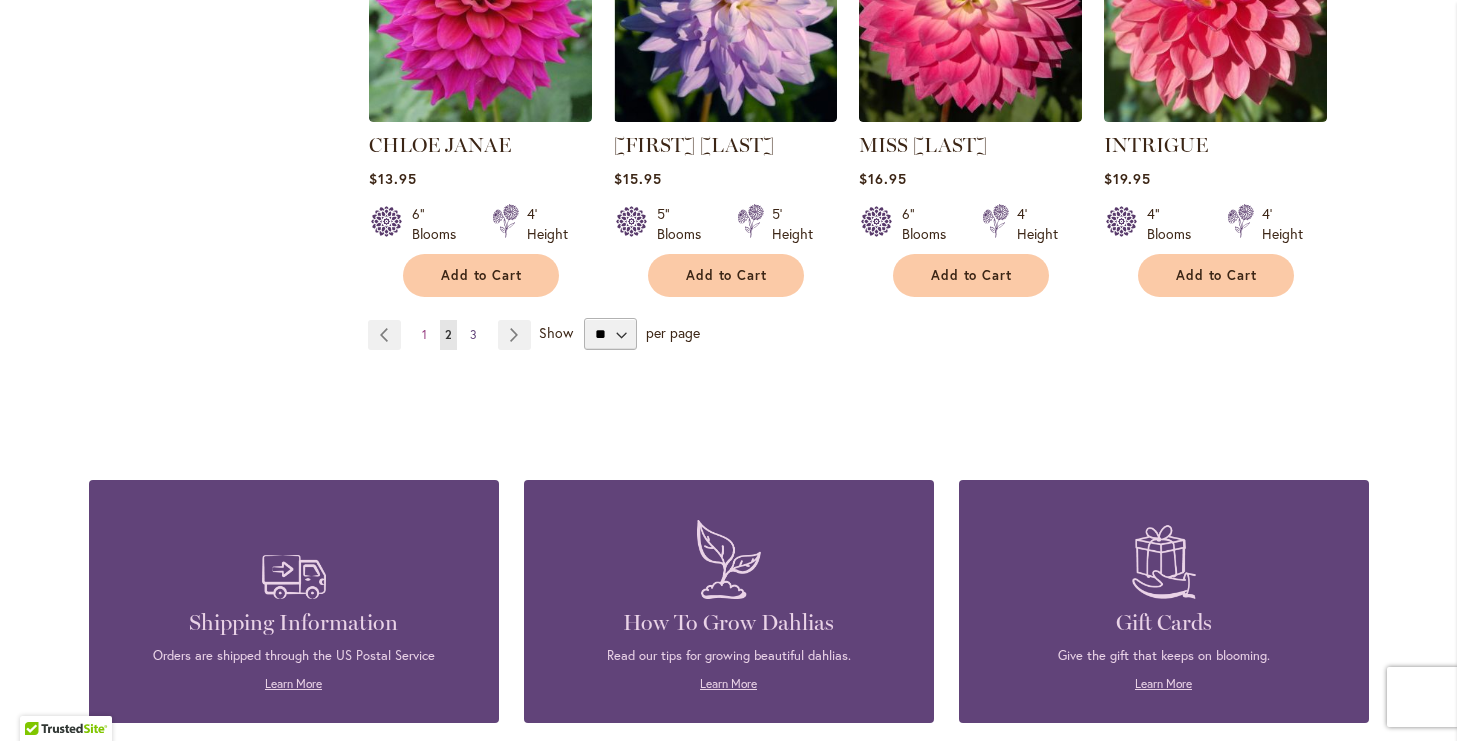 type on "**********" 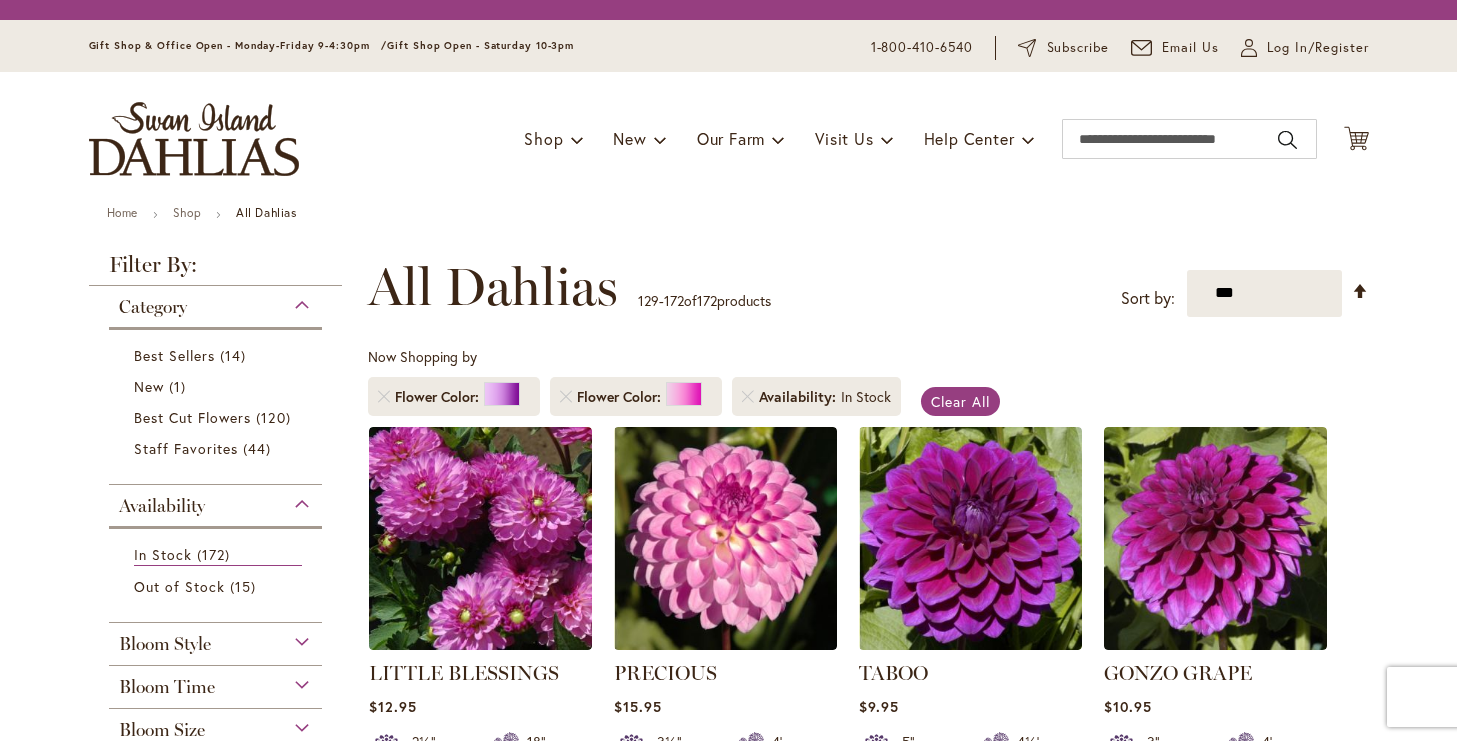 scroll, scrollTop: 0, scrollLeft: 0, axis: both 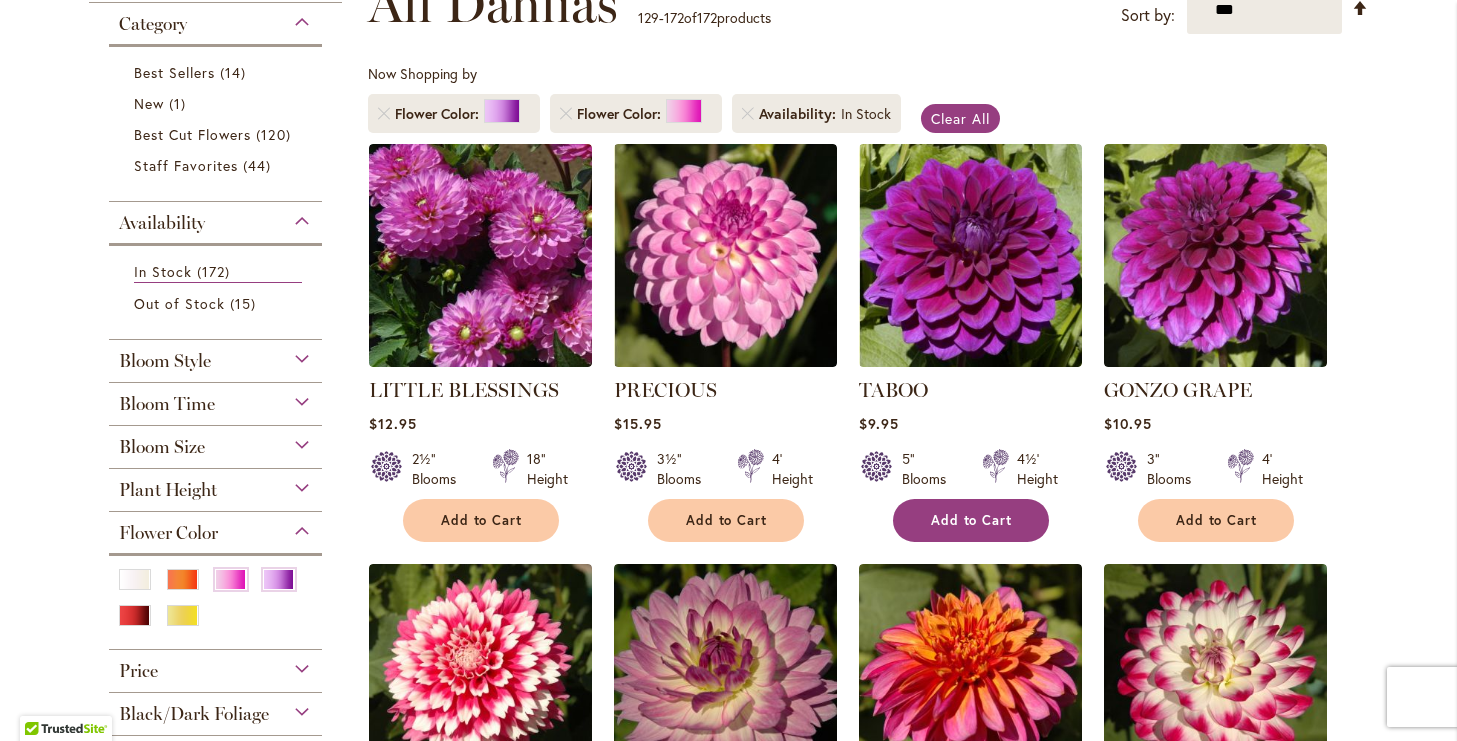type on "**********" 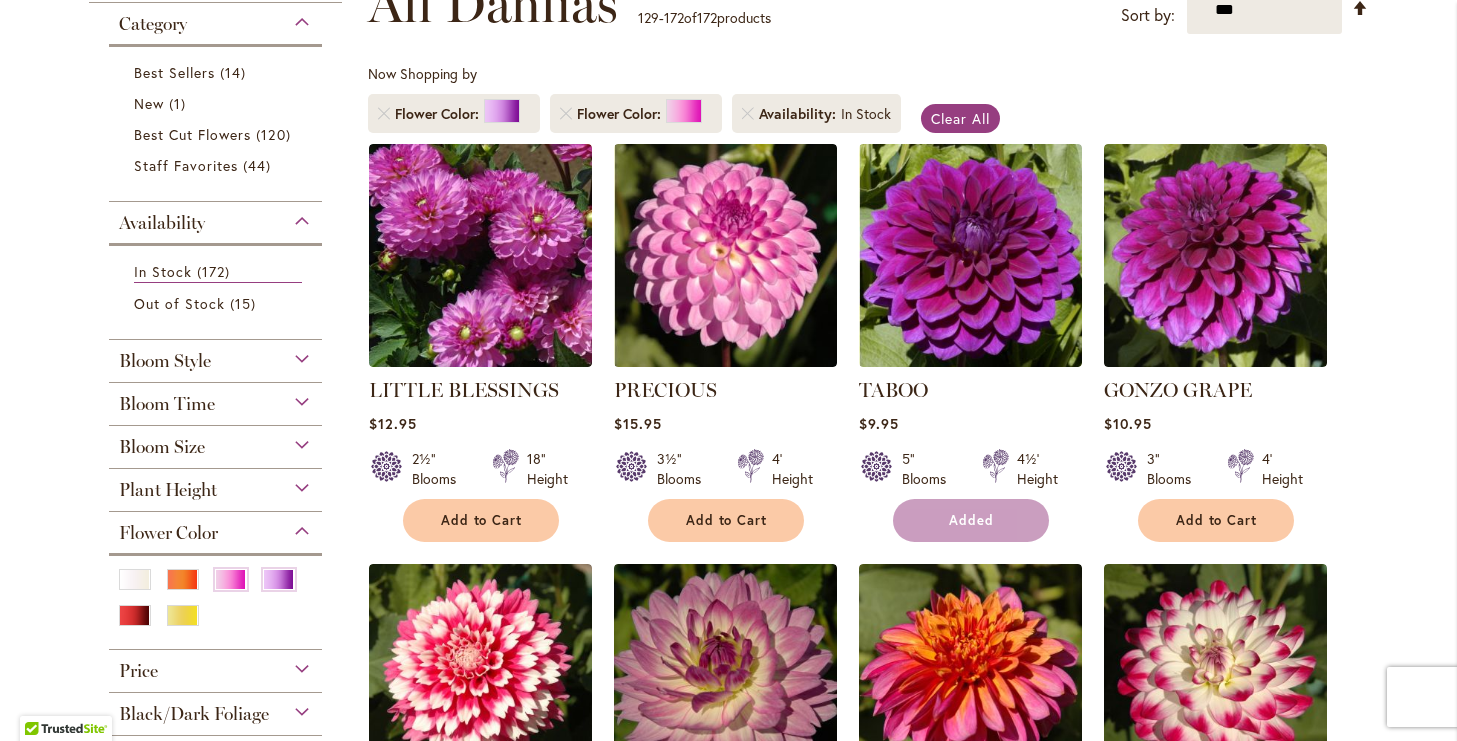 scroll, scrollTop: 374, scrollLeft: 0, axis: vertical 